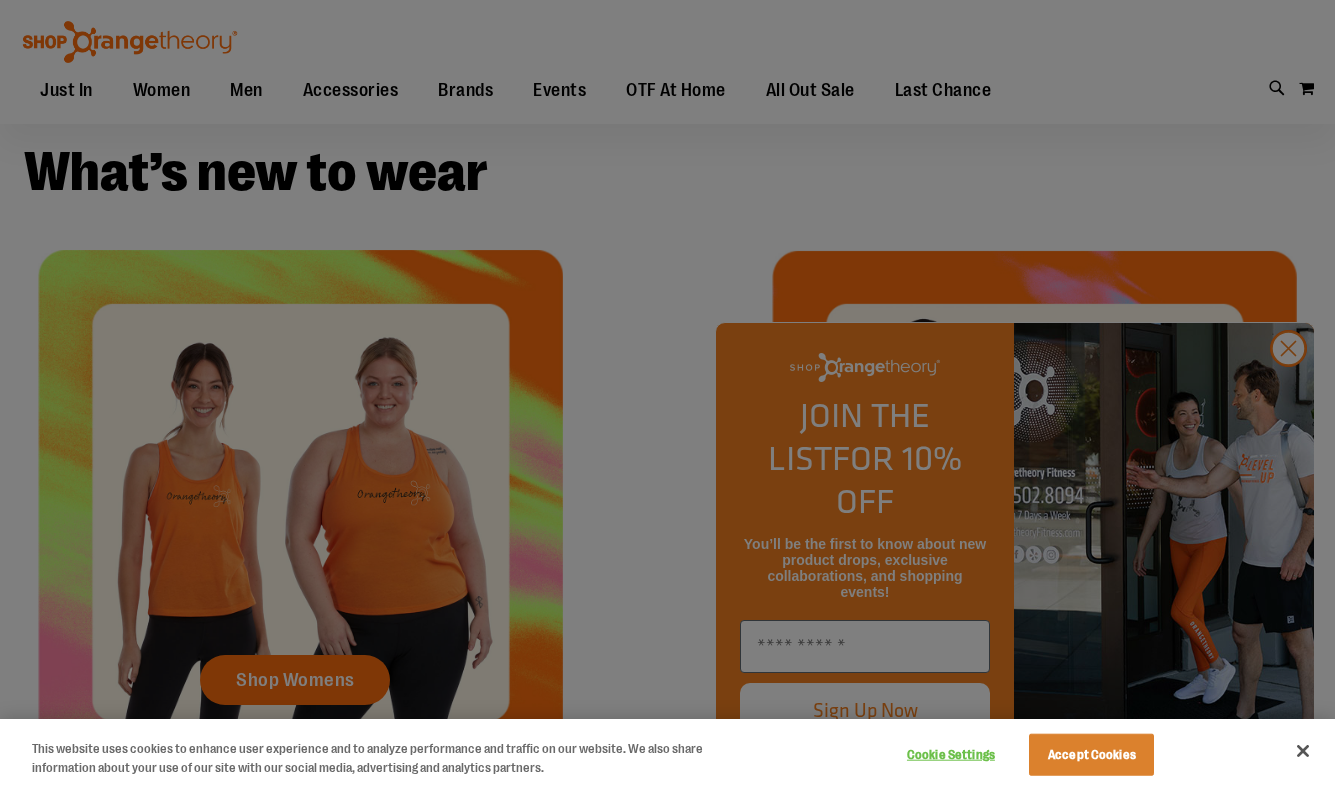 scroll, scrollTop: 403, scrollLeft: 0, axis: vertical 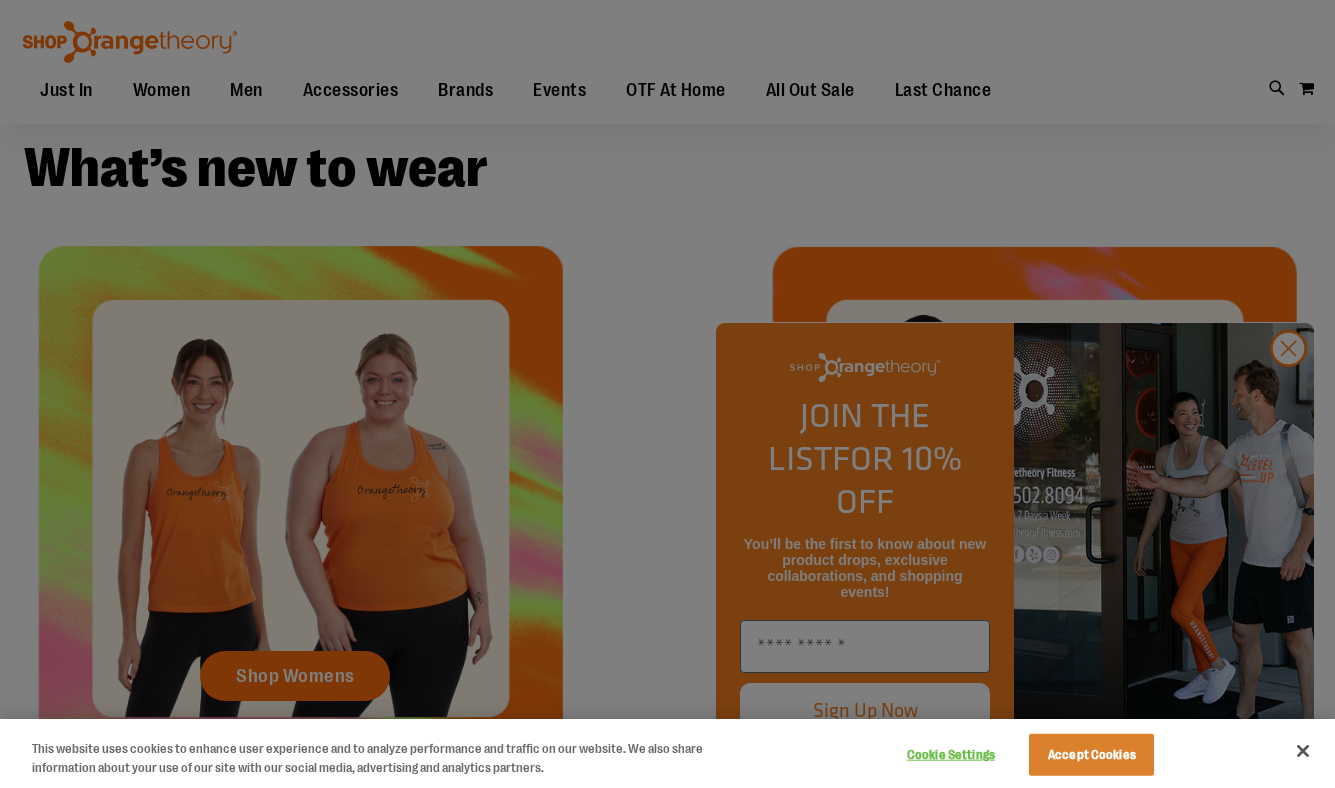 click at bounding box center [667, 394] 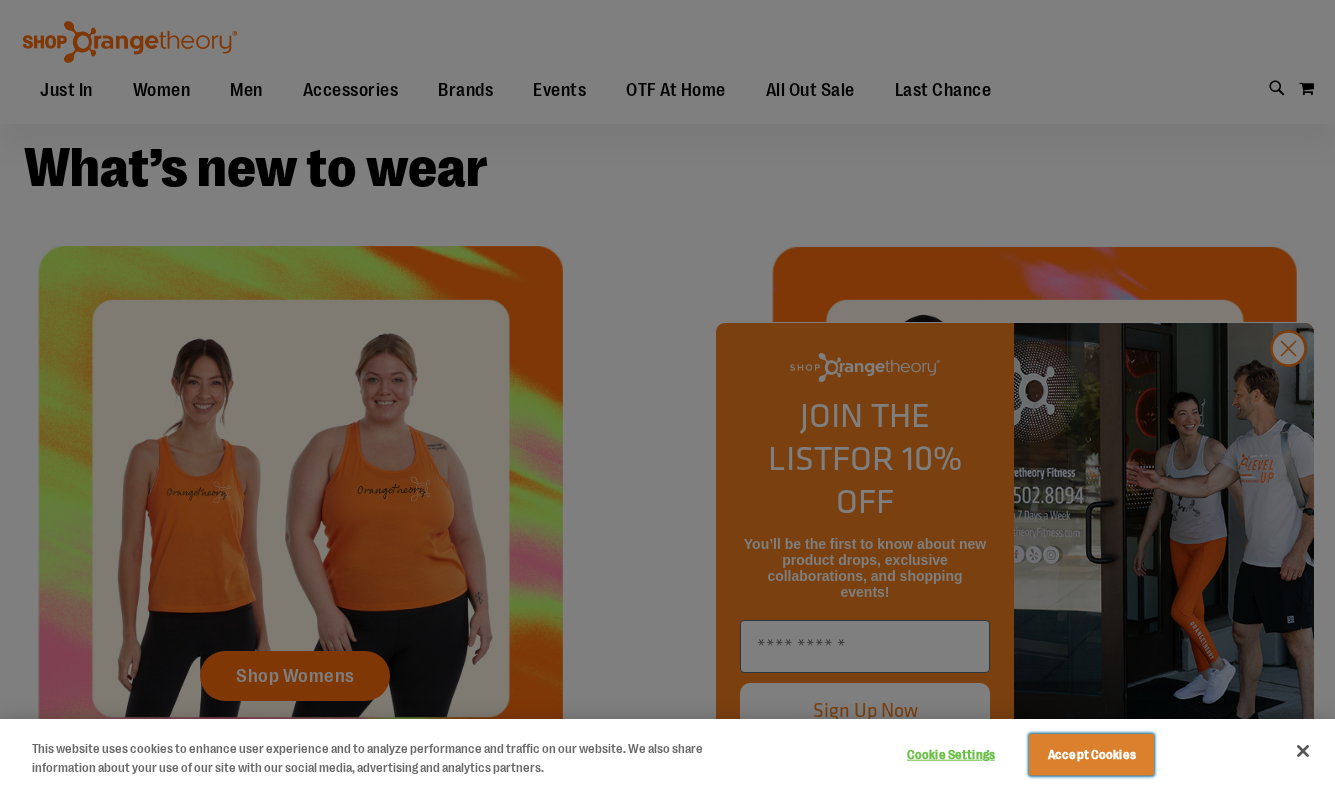 click on "Accept Cookies" at bounding box center (1091, 755) 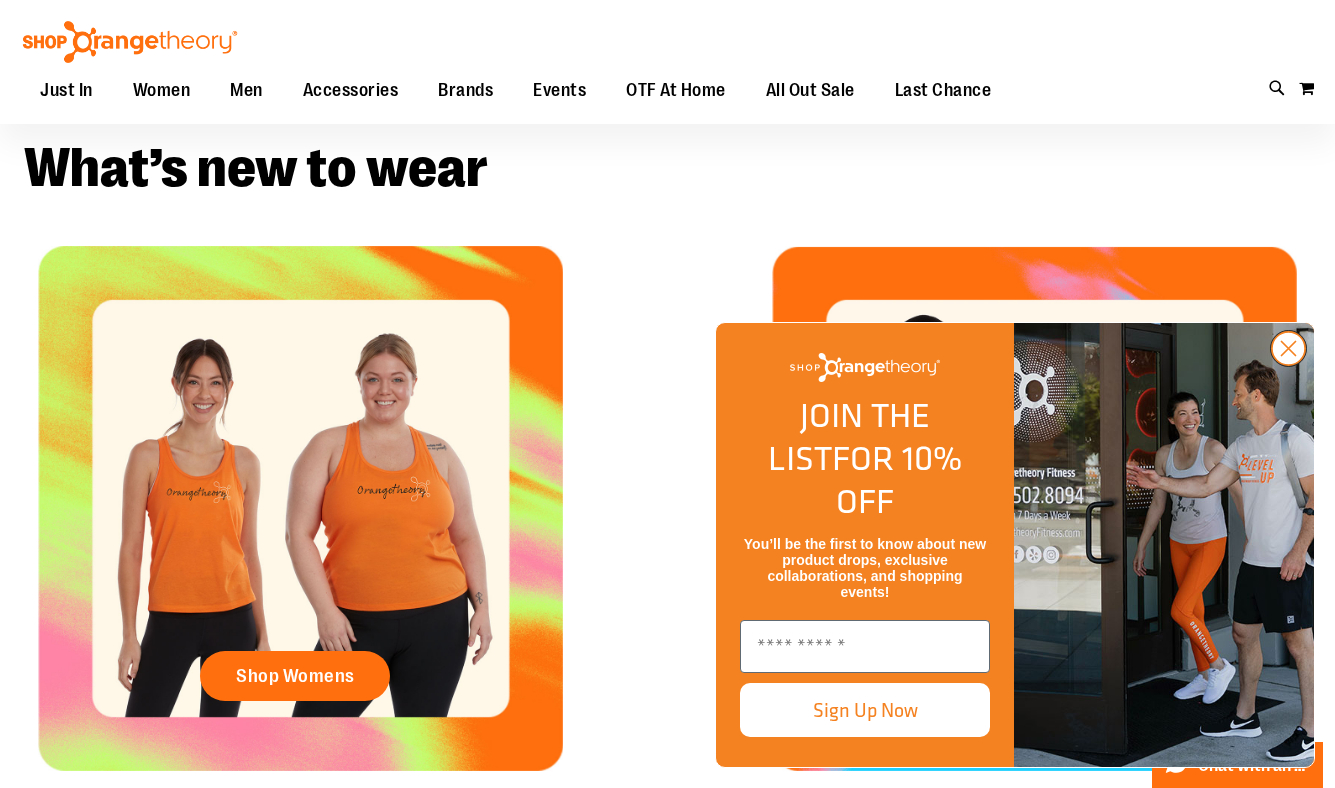 click 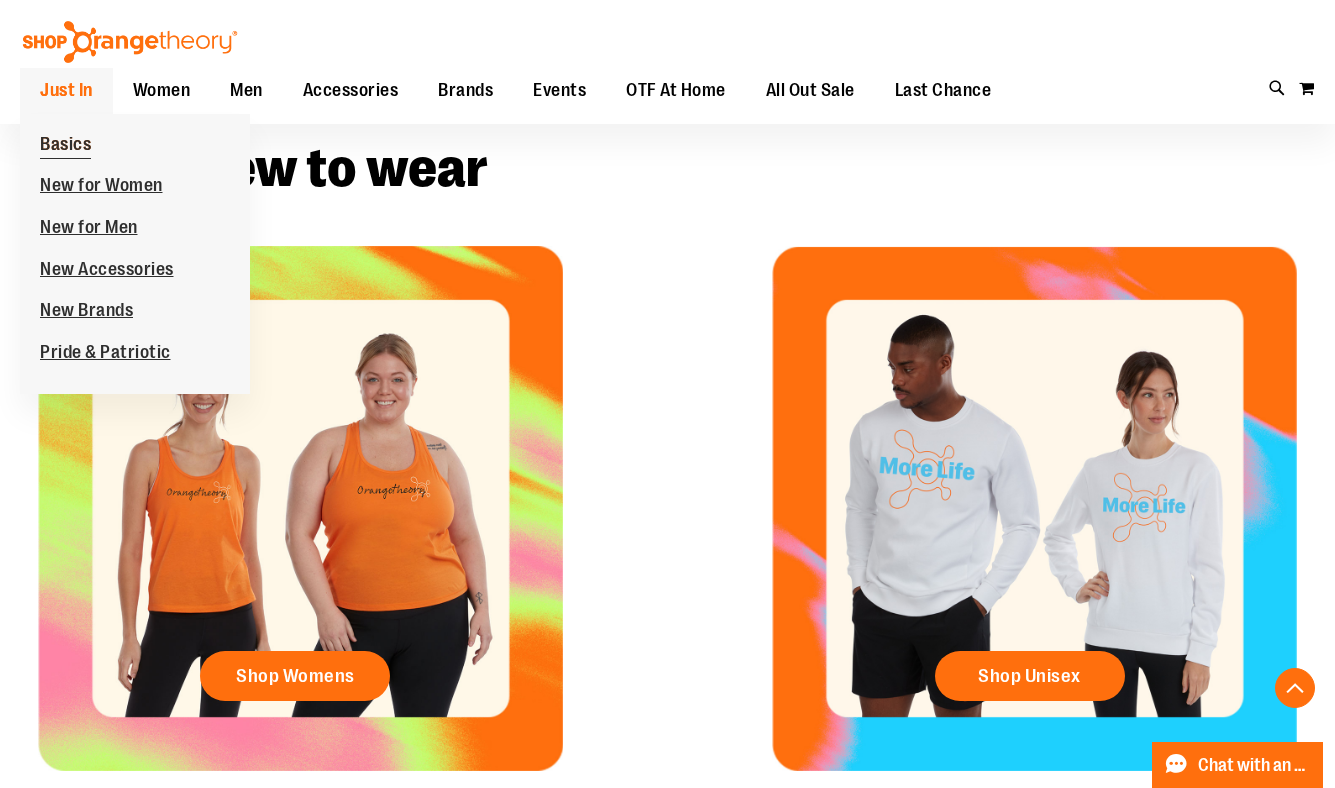 click on "Basics" at bounding box center [65, 146] 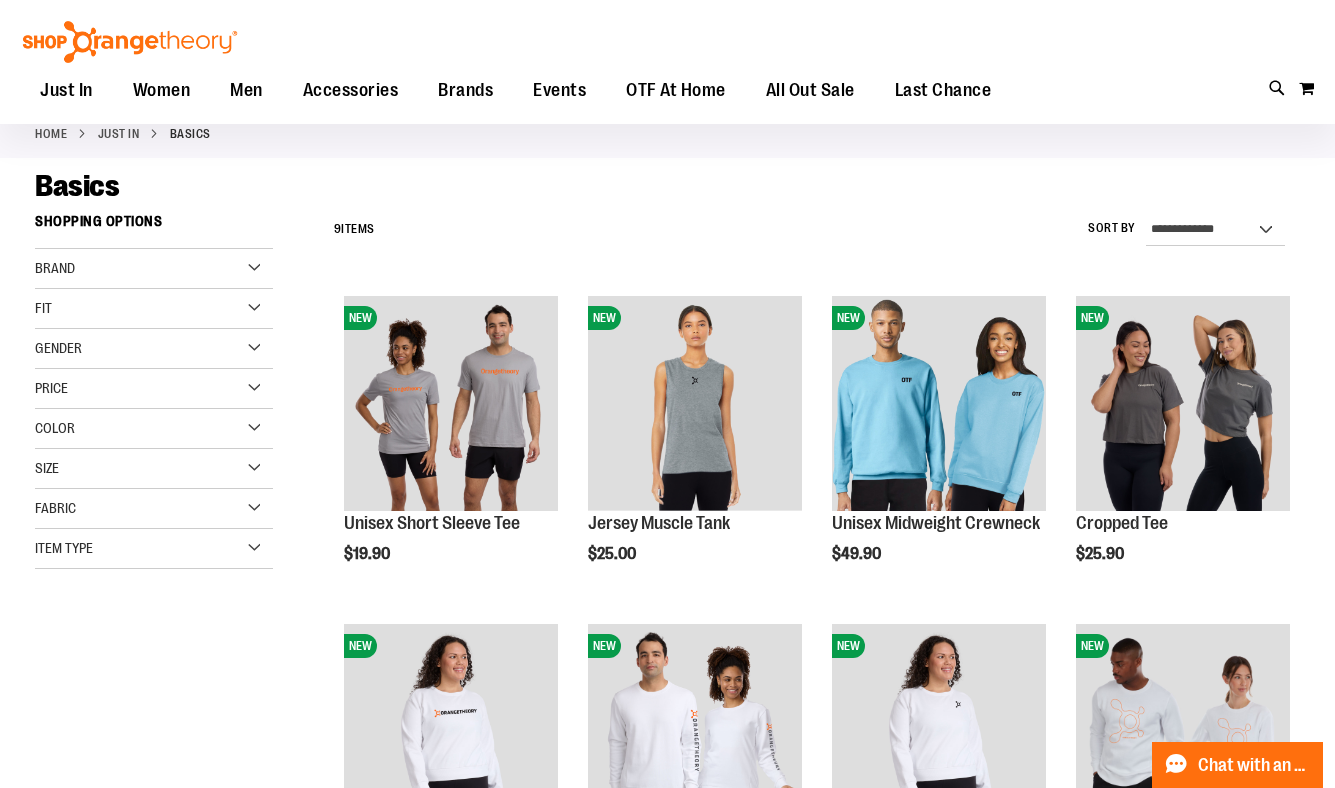scroll, scrollTop: 64, scrollLeft: 0, axis: vertical 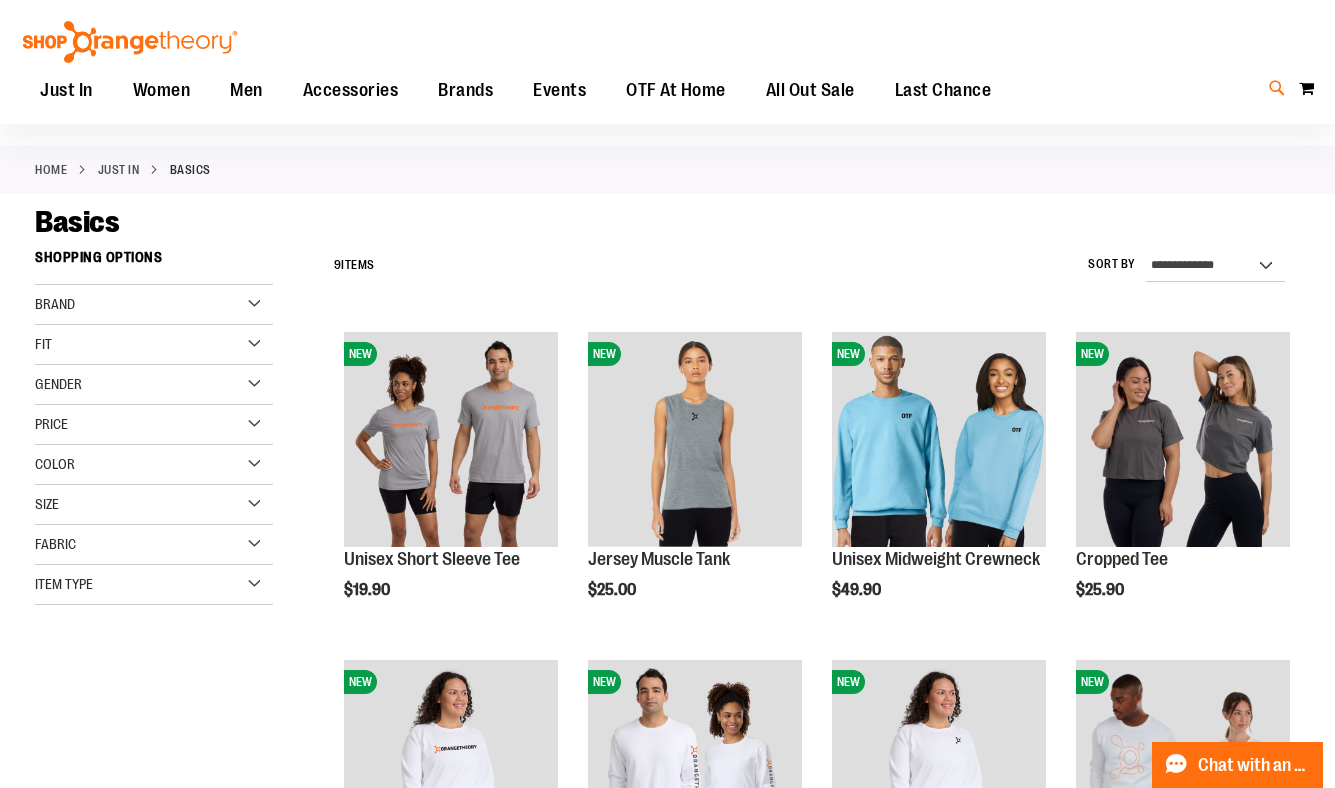 click at bounding box center [1277, 88] 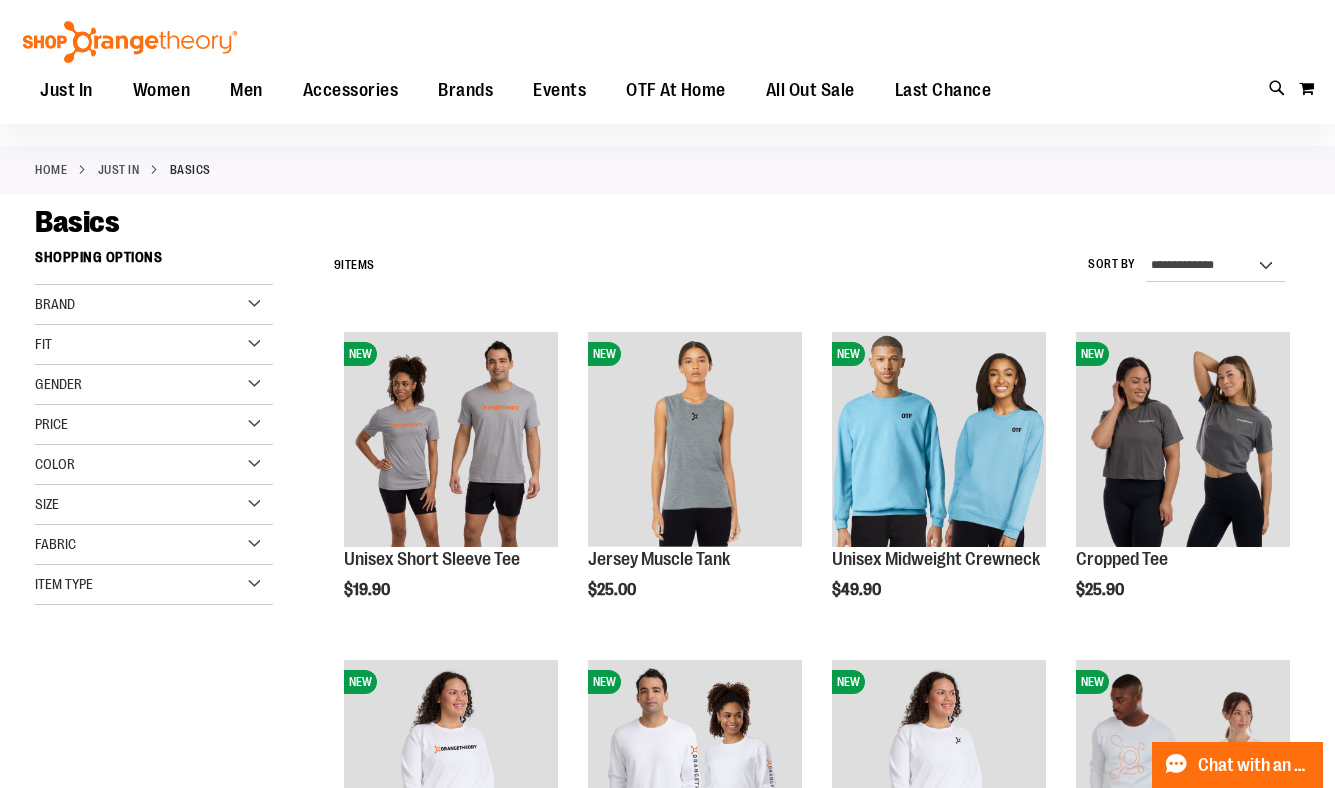 click on "Search" at bounding box center (667, 113) 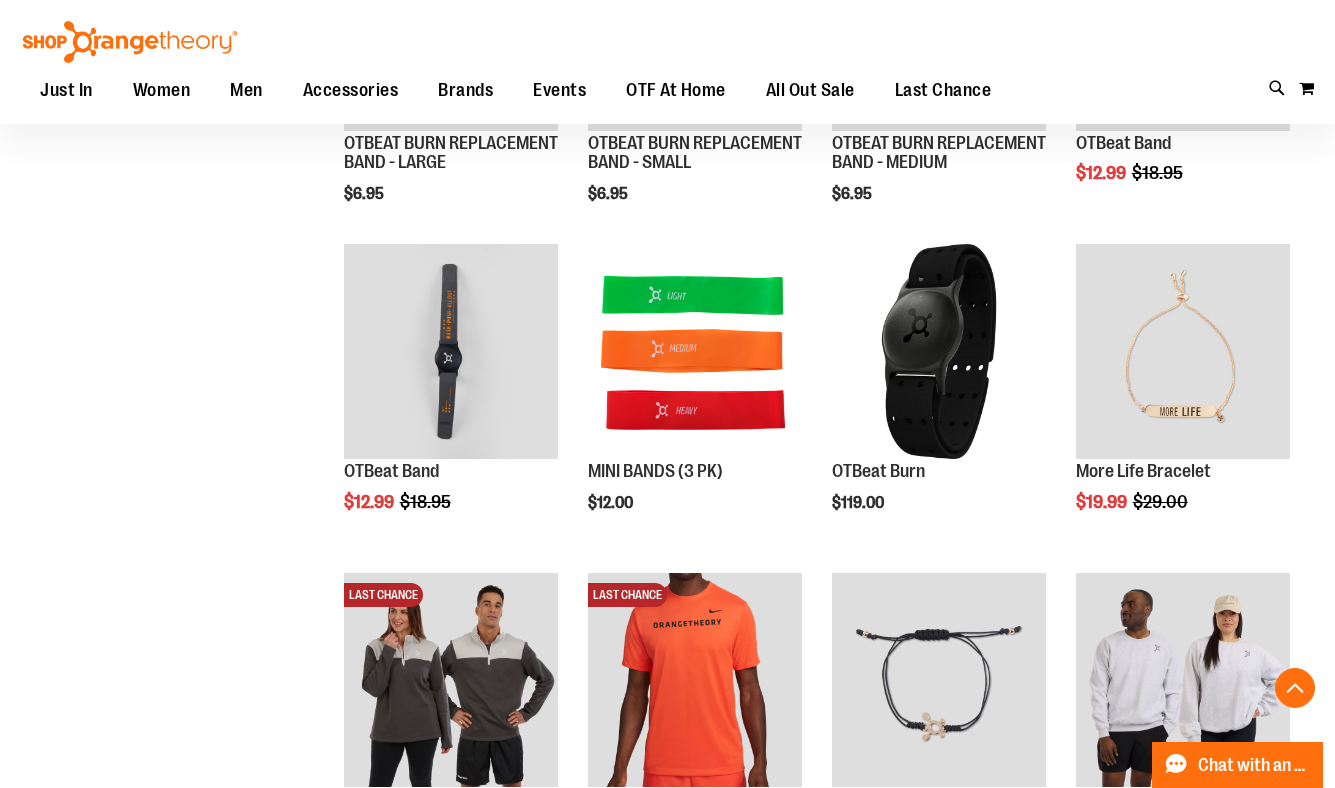 scroll, scrollTop: 874, scrollLeft: 0, axis: vertical 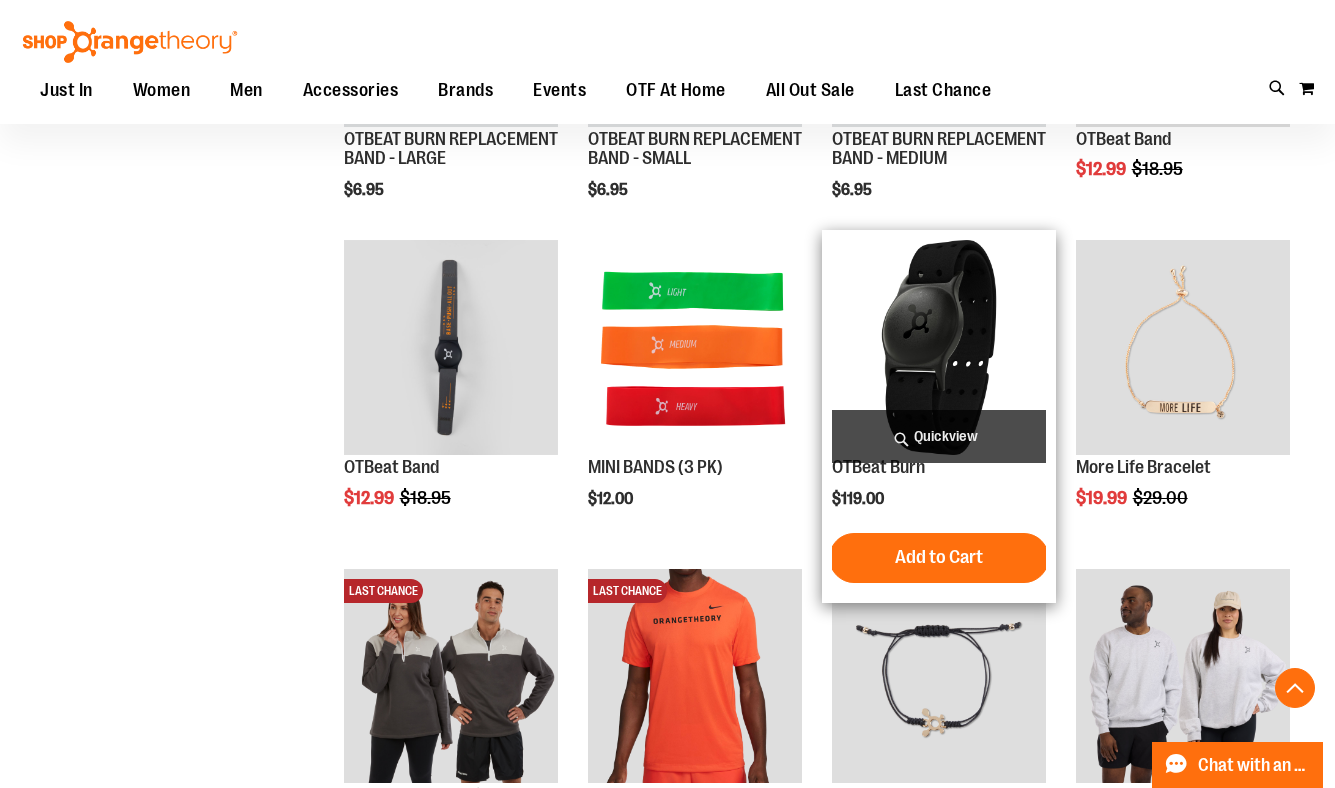 click at bounding box center [939, 347] 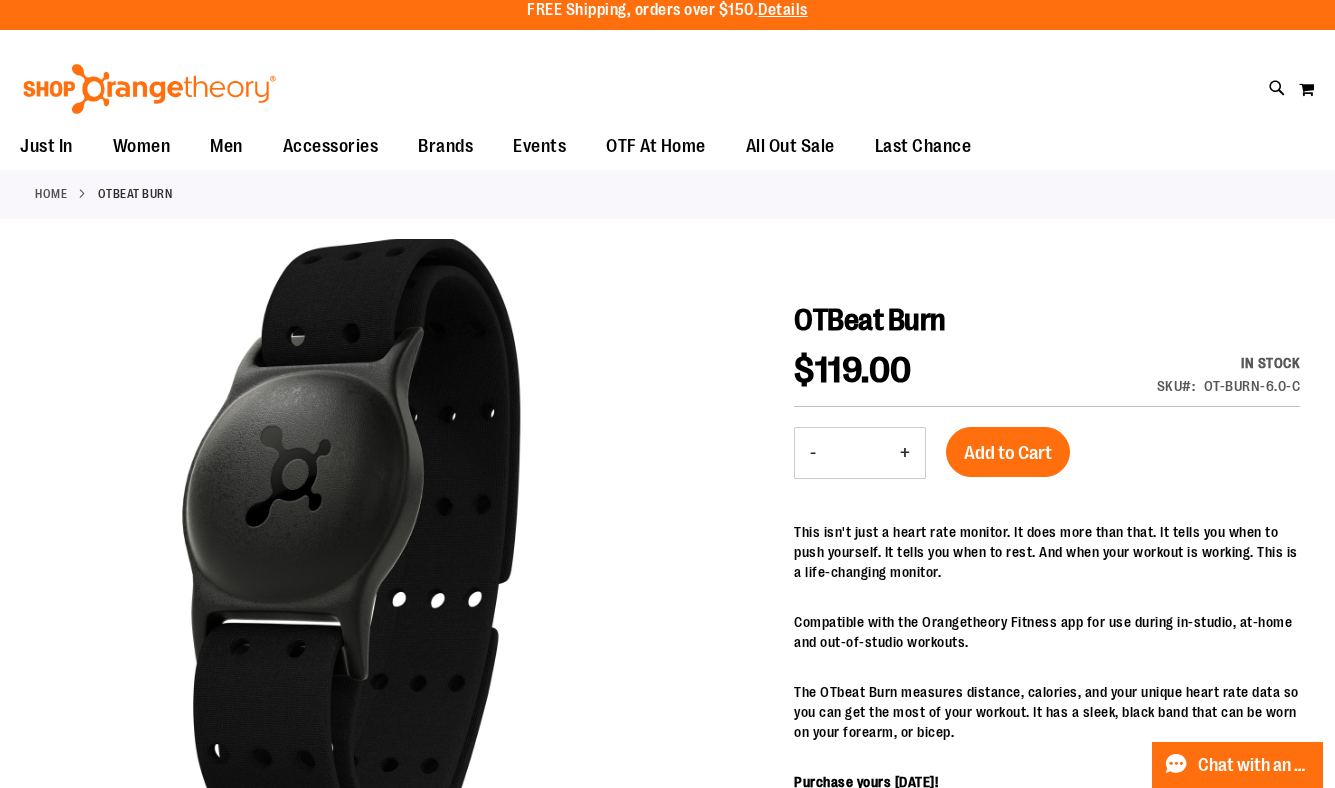 scroll, scrollTop: 0, scrollLeft: 0, axis: both 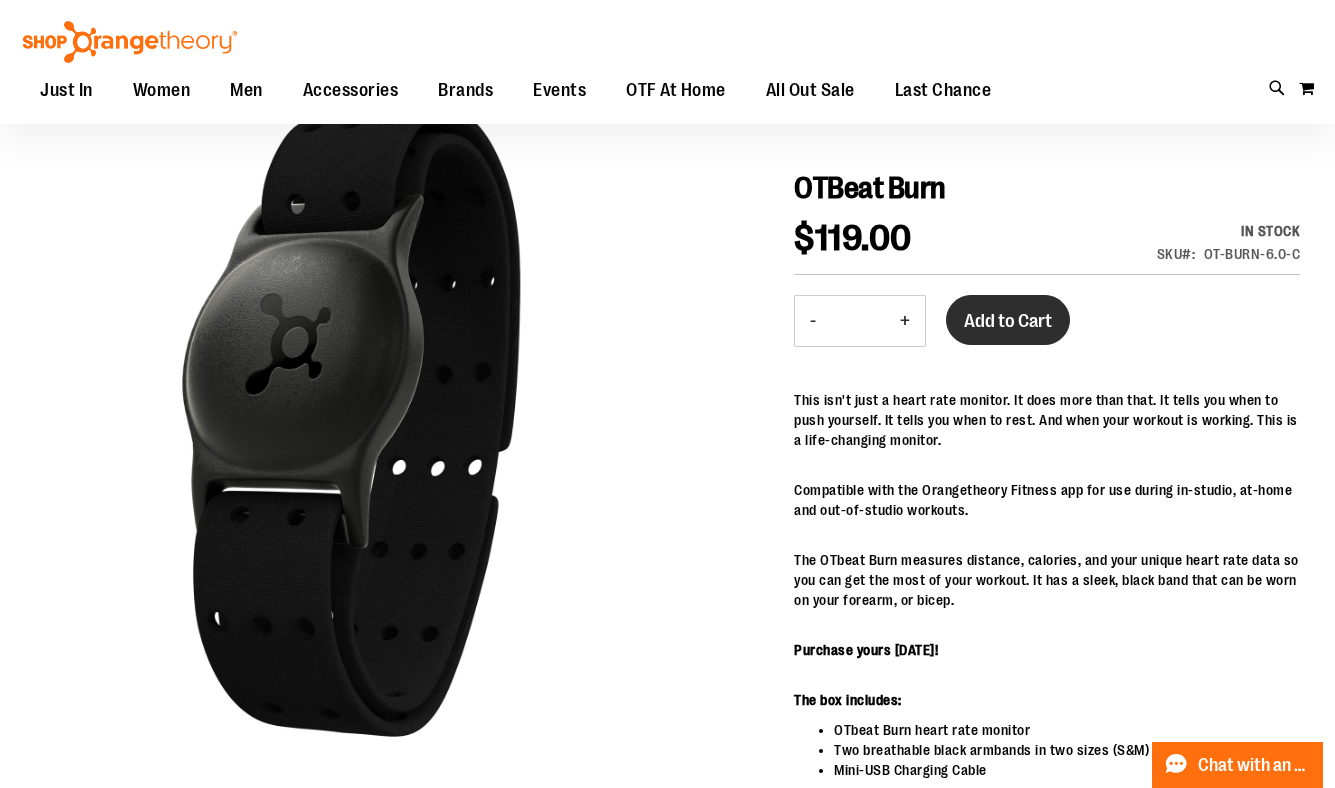 click on "Add to Cart" at bounding box center [1008, 321] 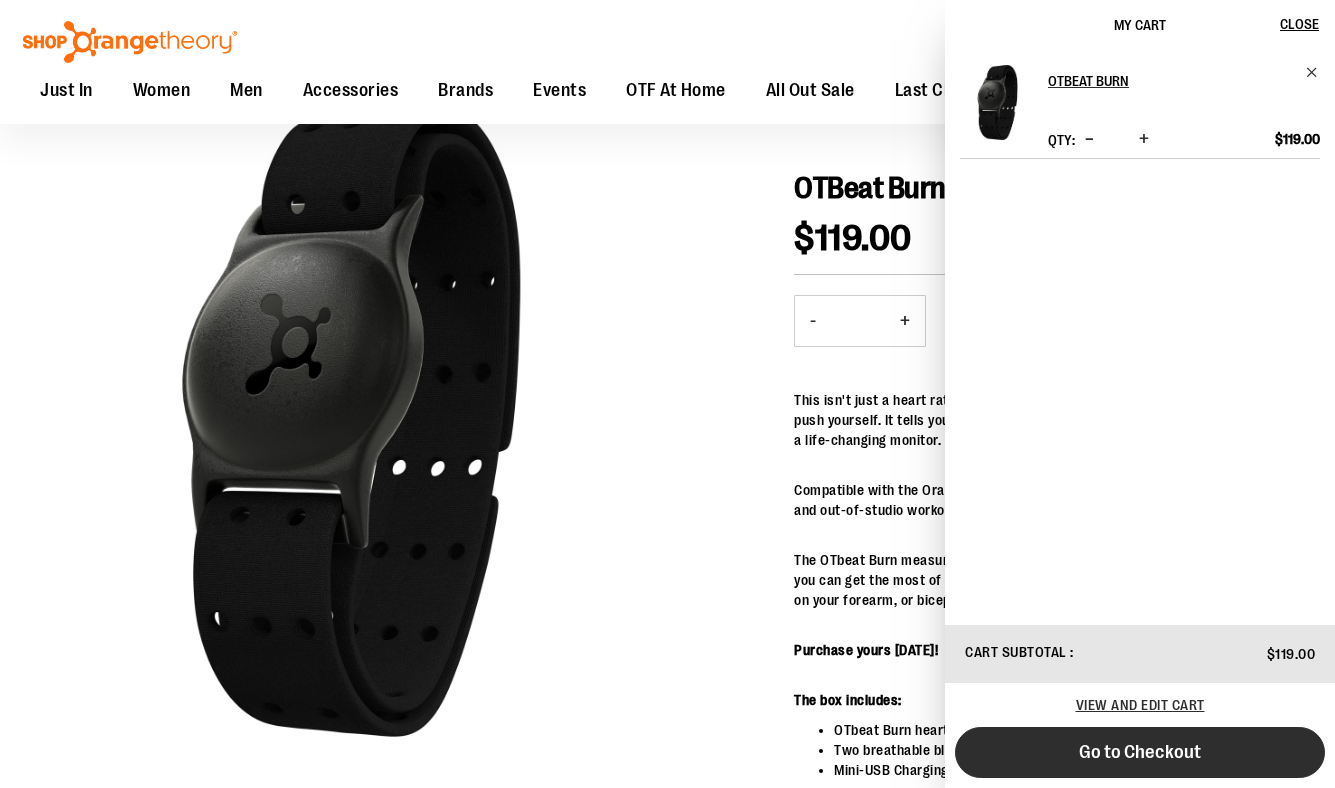 click on "Go to Checkout" at bounding box center [1140, 752] 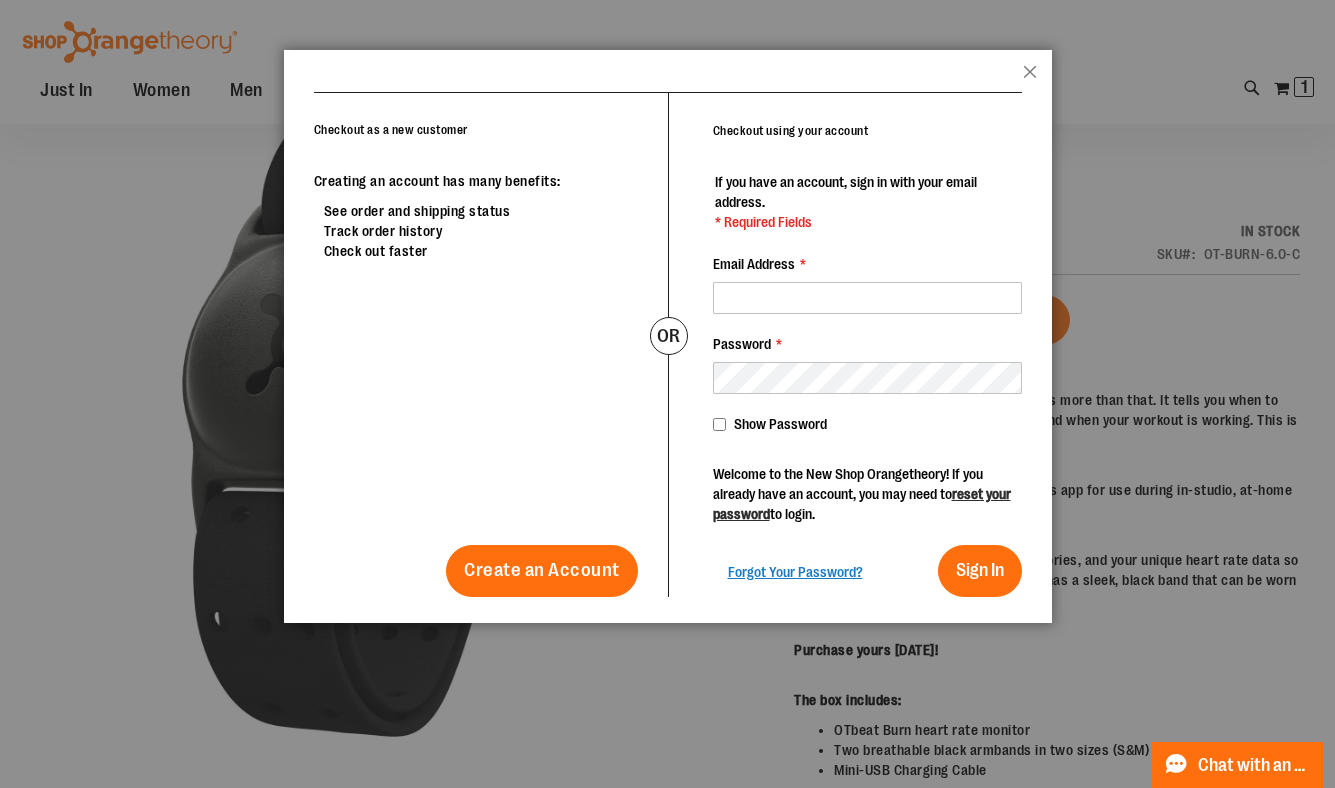 click on "popup-authentication popup
Close" at bounding box center (668, 71) 